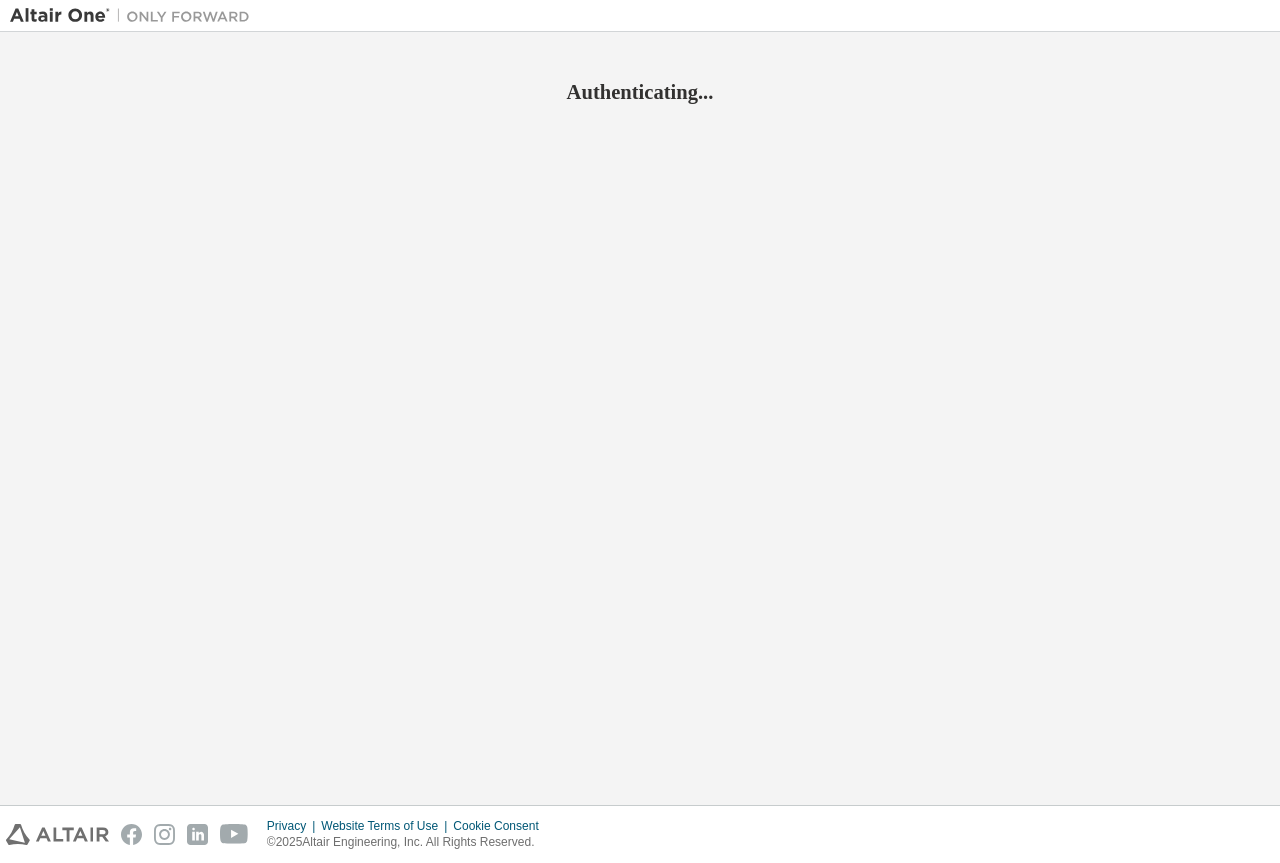 scroll, scrollTop: 0, scrollLeft: 0, axis: both 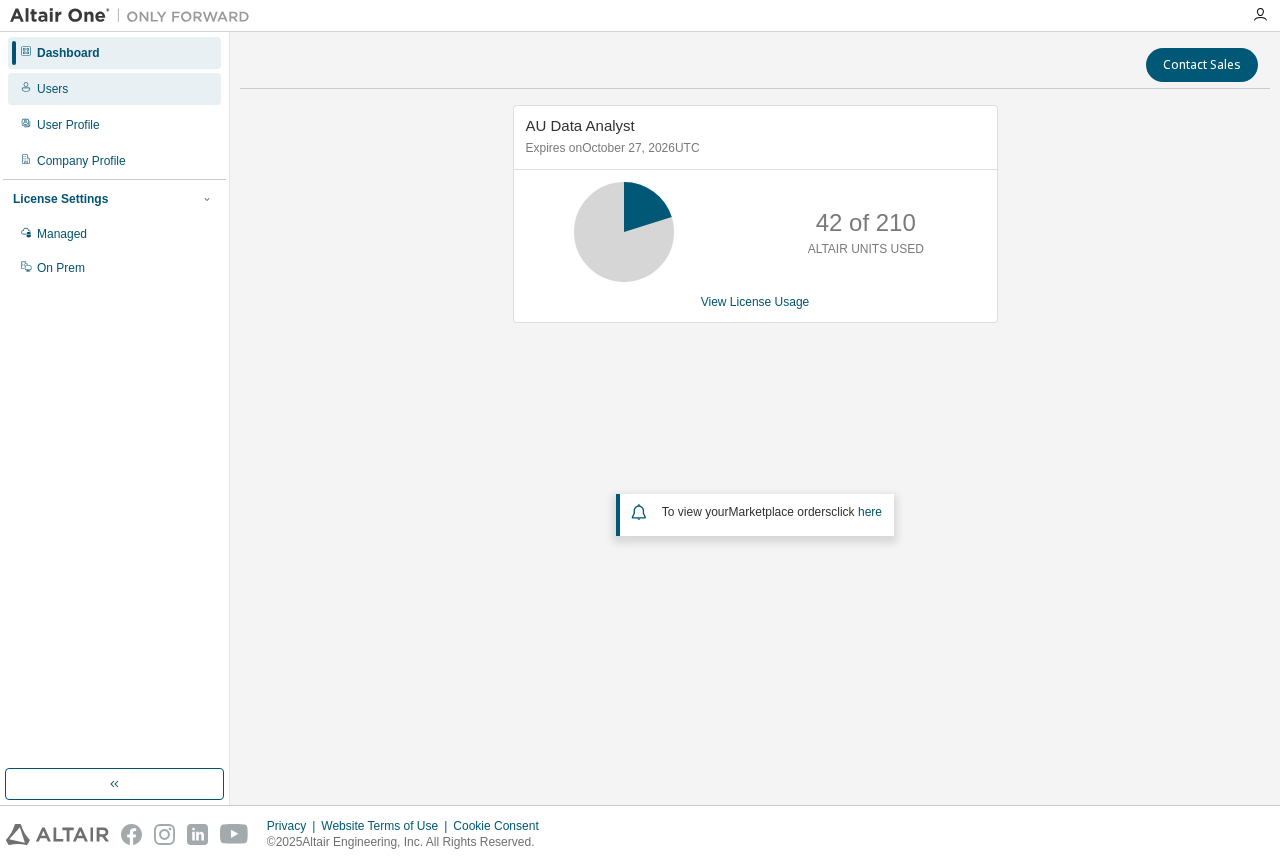 click on "Users" at bounding box center [114, 89] 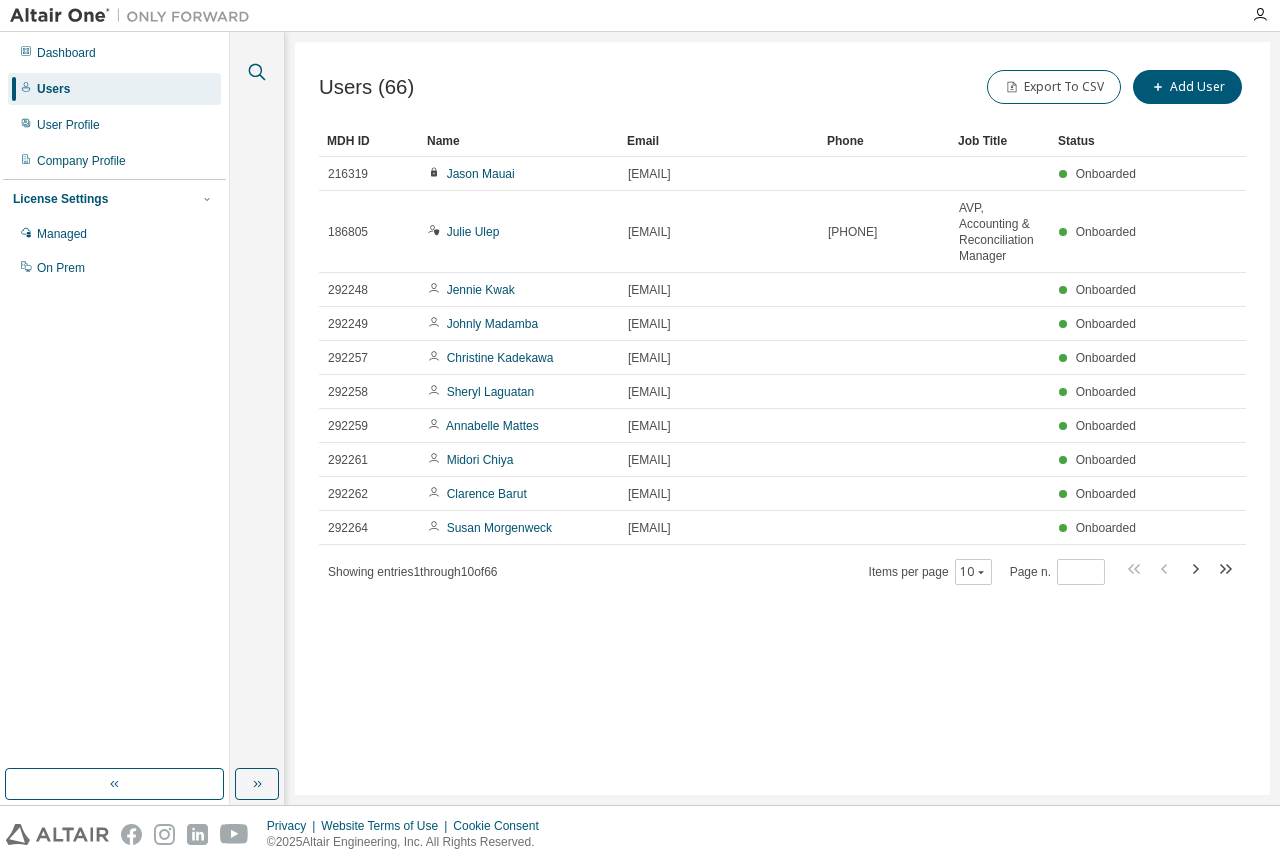 click 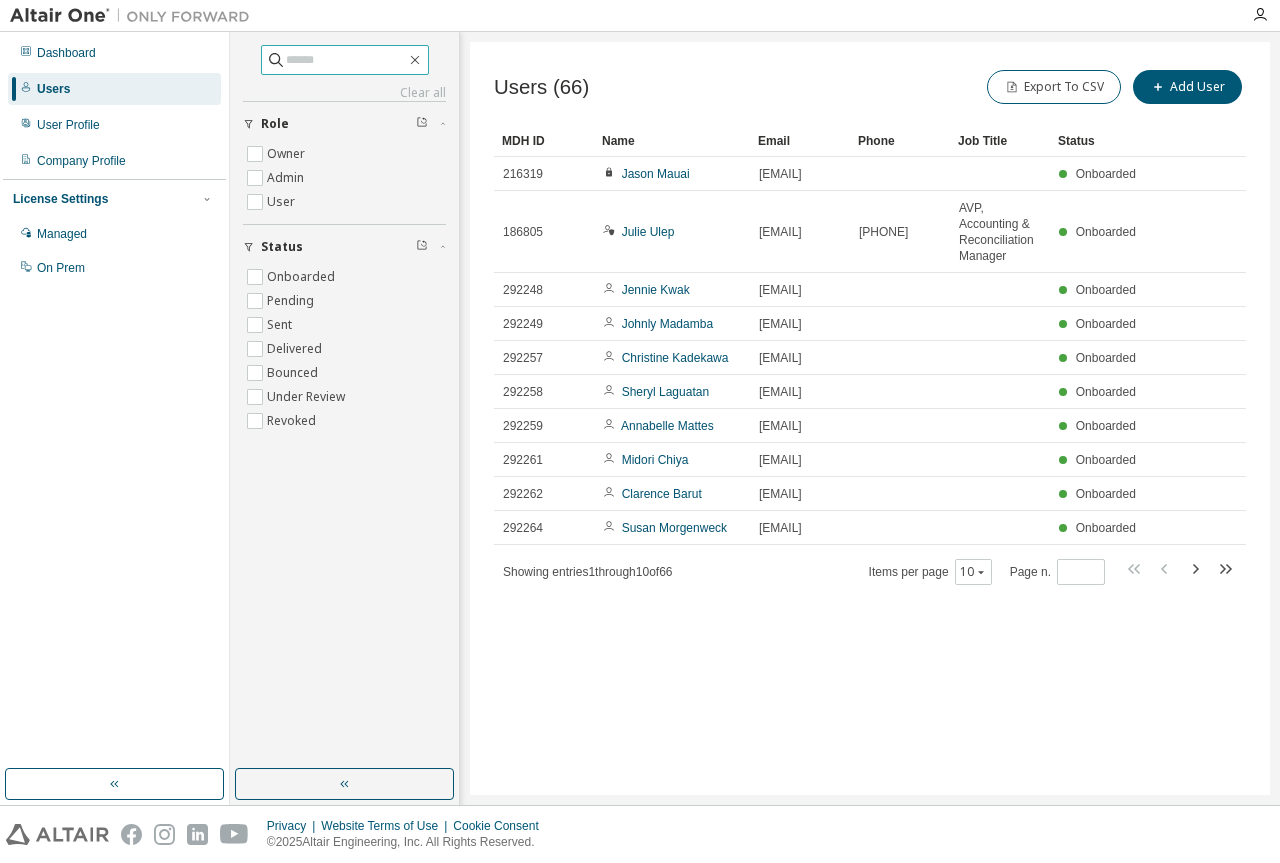 click at bounding box center [345, 60] 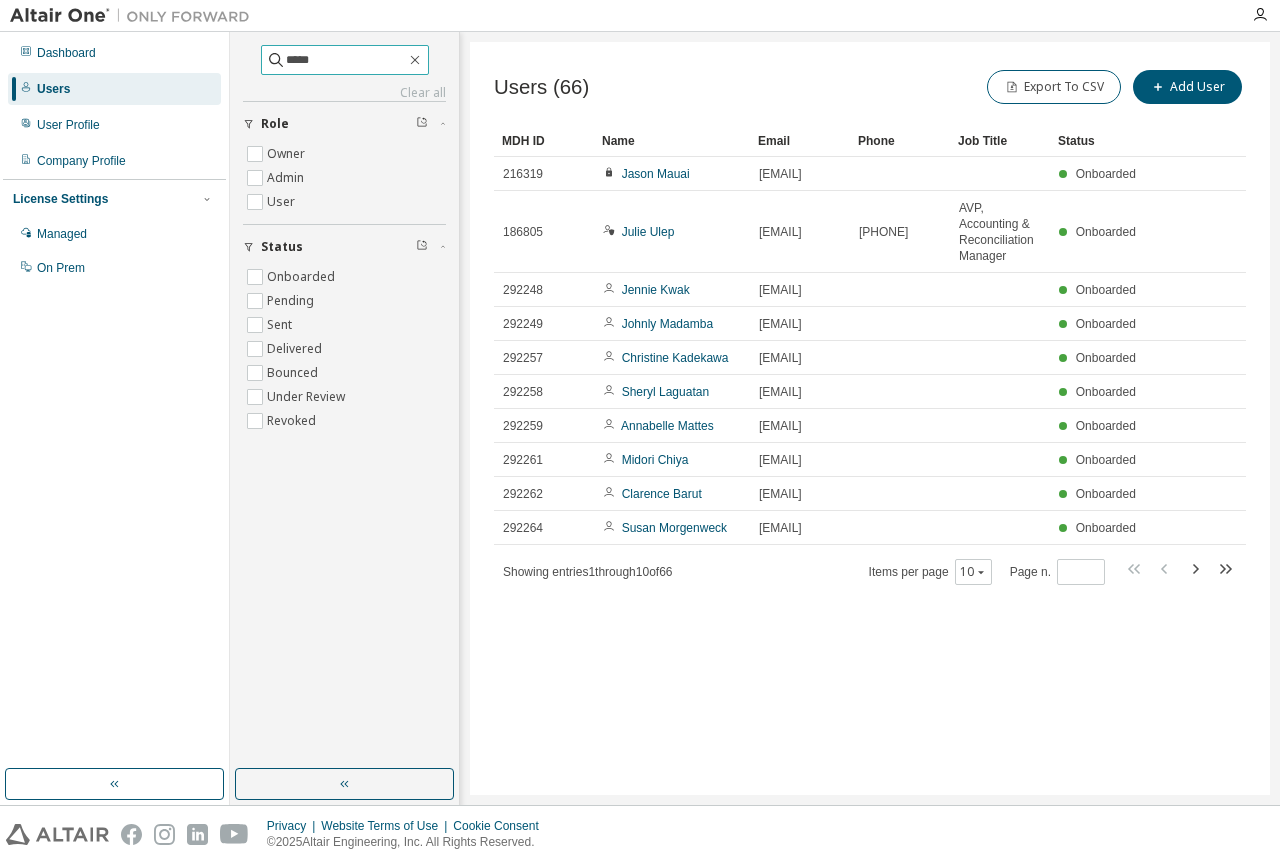 type on "*****" 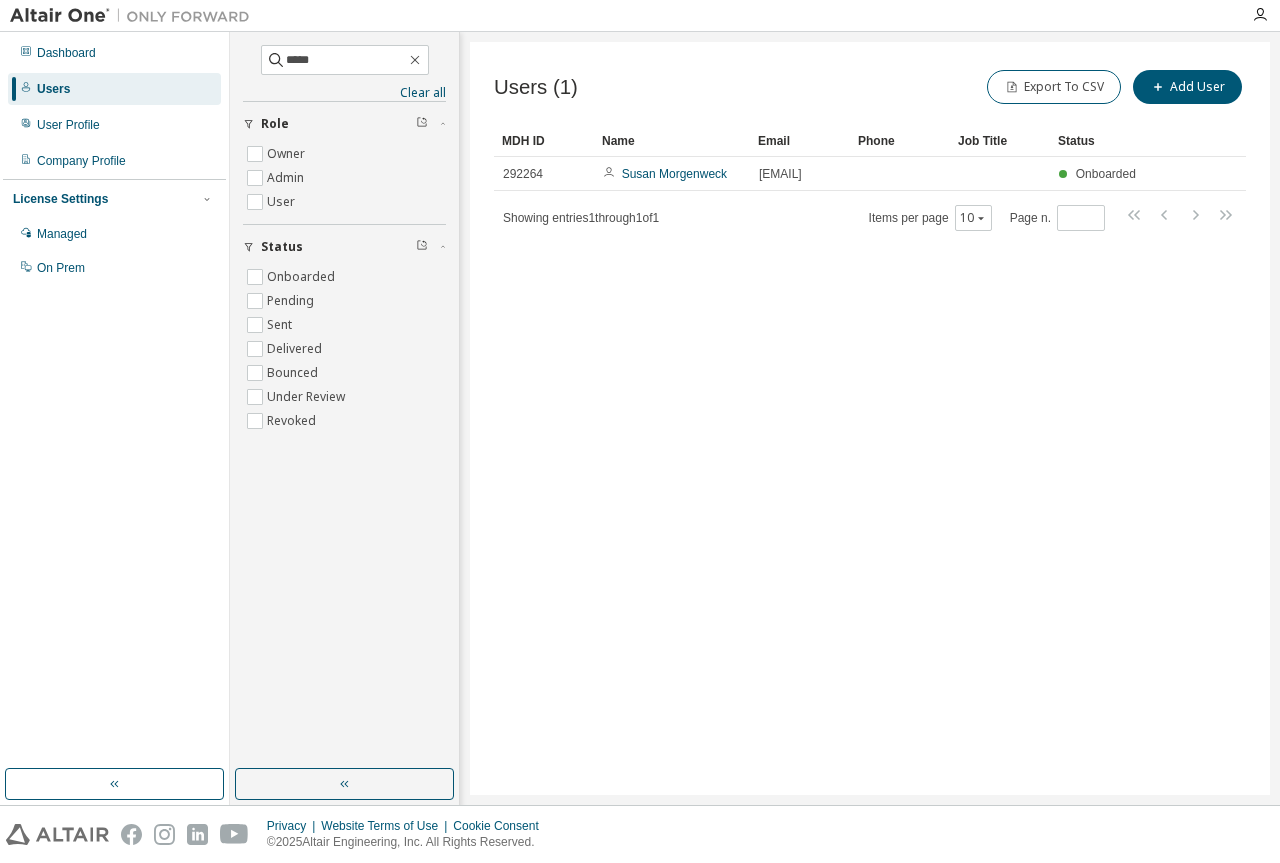 click on "Users (1) Export To CSV Add User Clear Load Save Save As Field Operator Value Select filter Select operand Add criteria Search MDH ID Name Email Phone Job Title Status 292264    Susan Morgenweck susan.morgenweck@cpb.bank Onboarded Showing entries  1  through  1  of  1 Items per page 10 Page n. *" at bounding box center [870, 418] 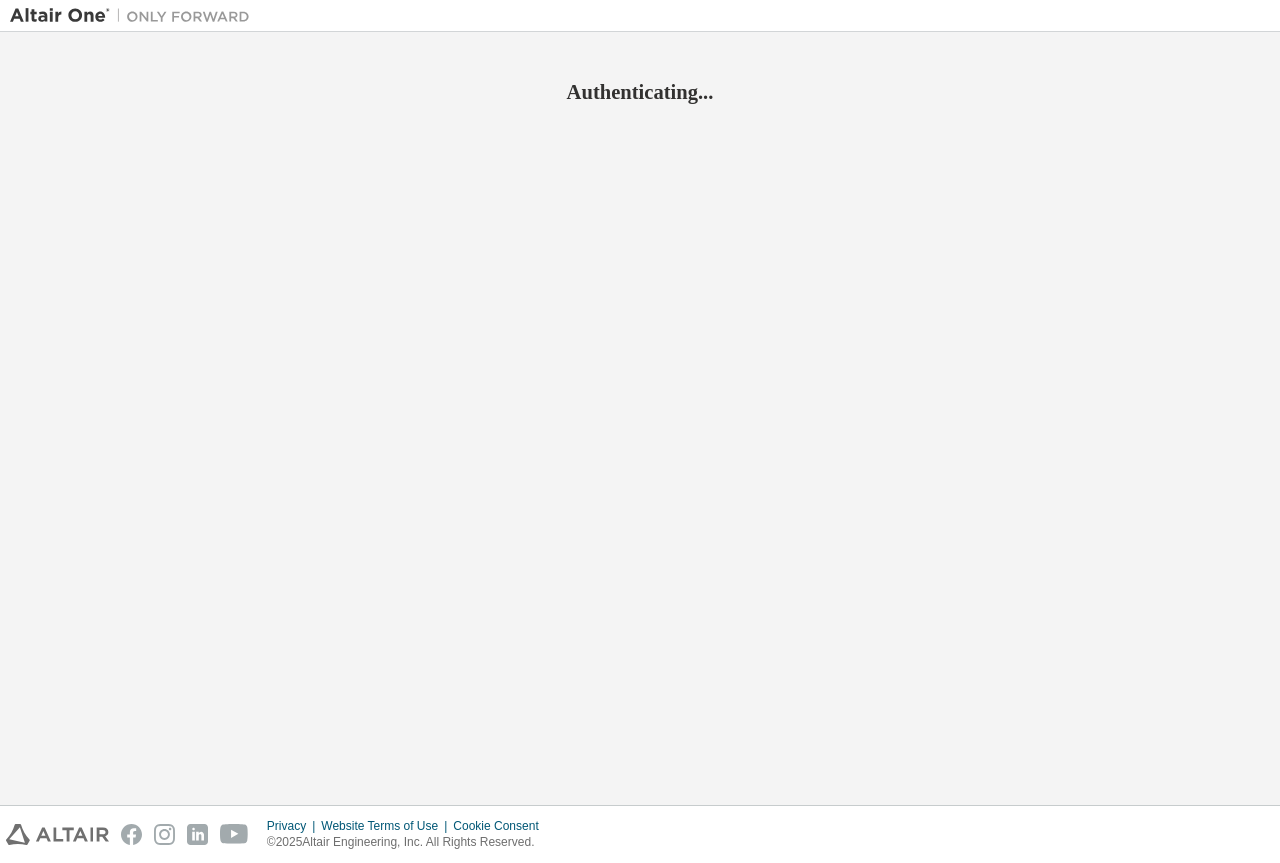 scroll, scrollTop: 0, scrollLeft: 0, axis: both 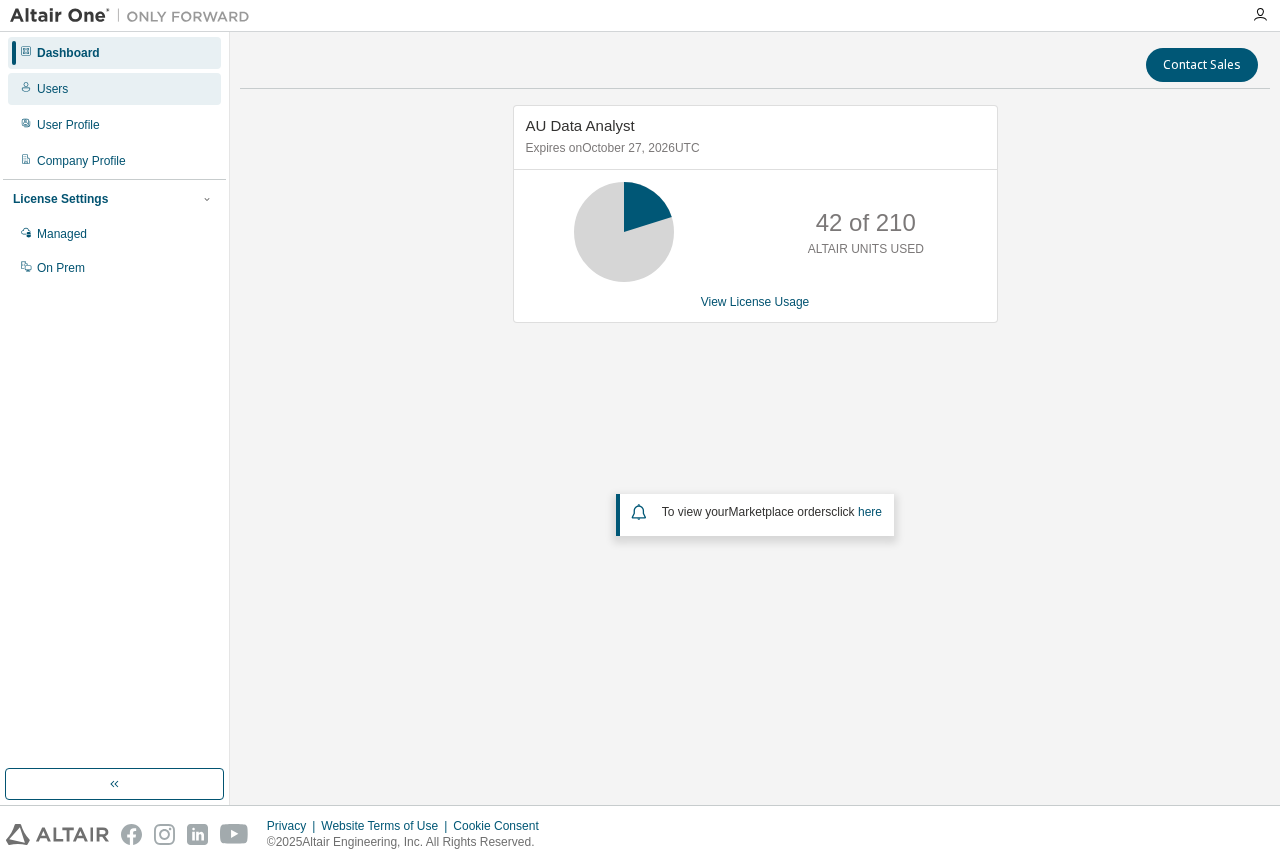 click on "Users" at bounding box center (114, 89) 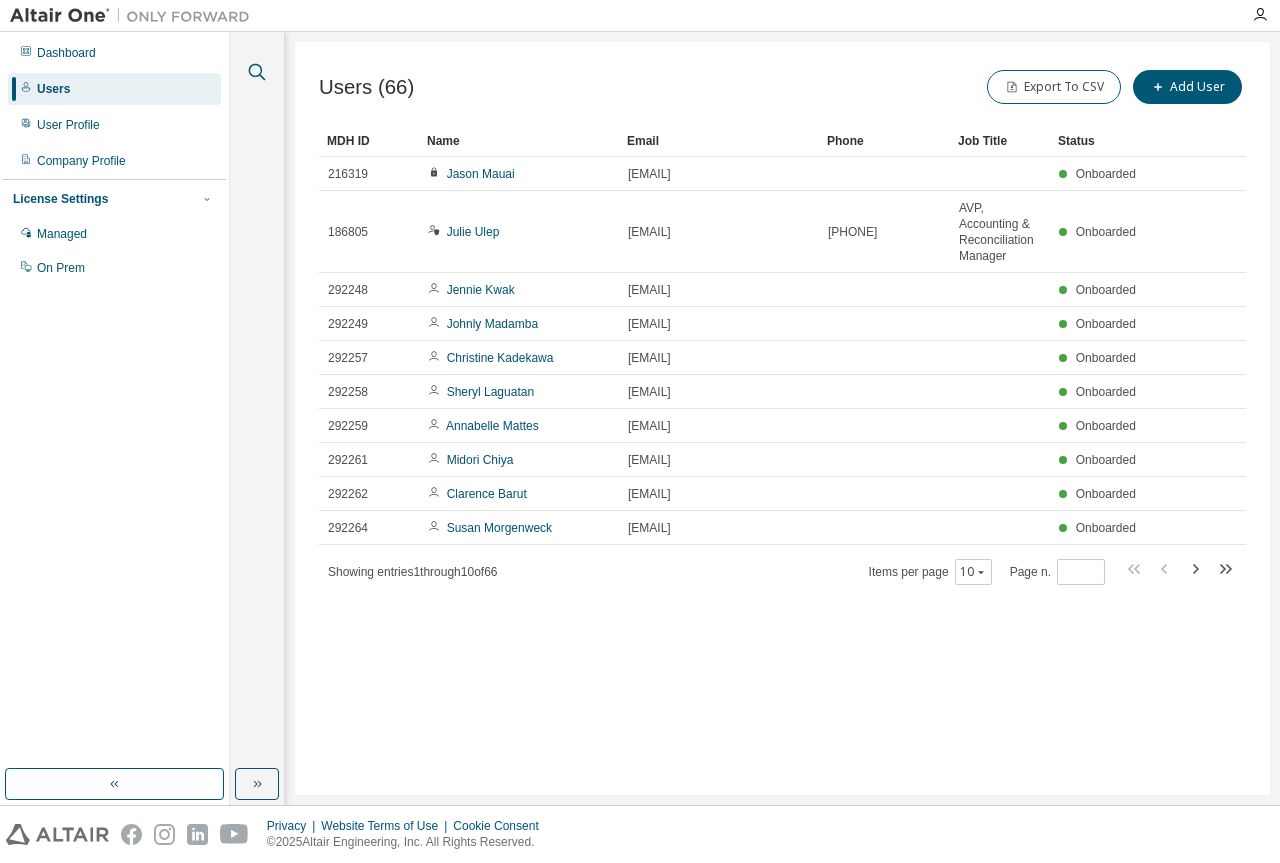 click 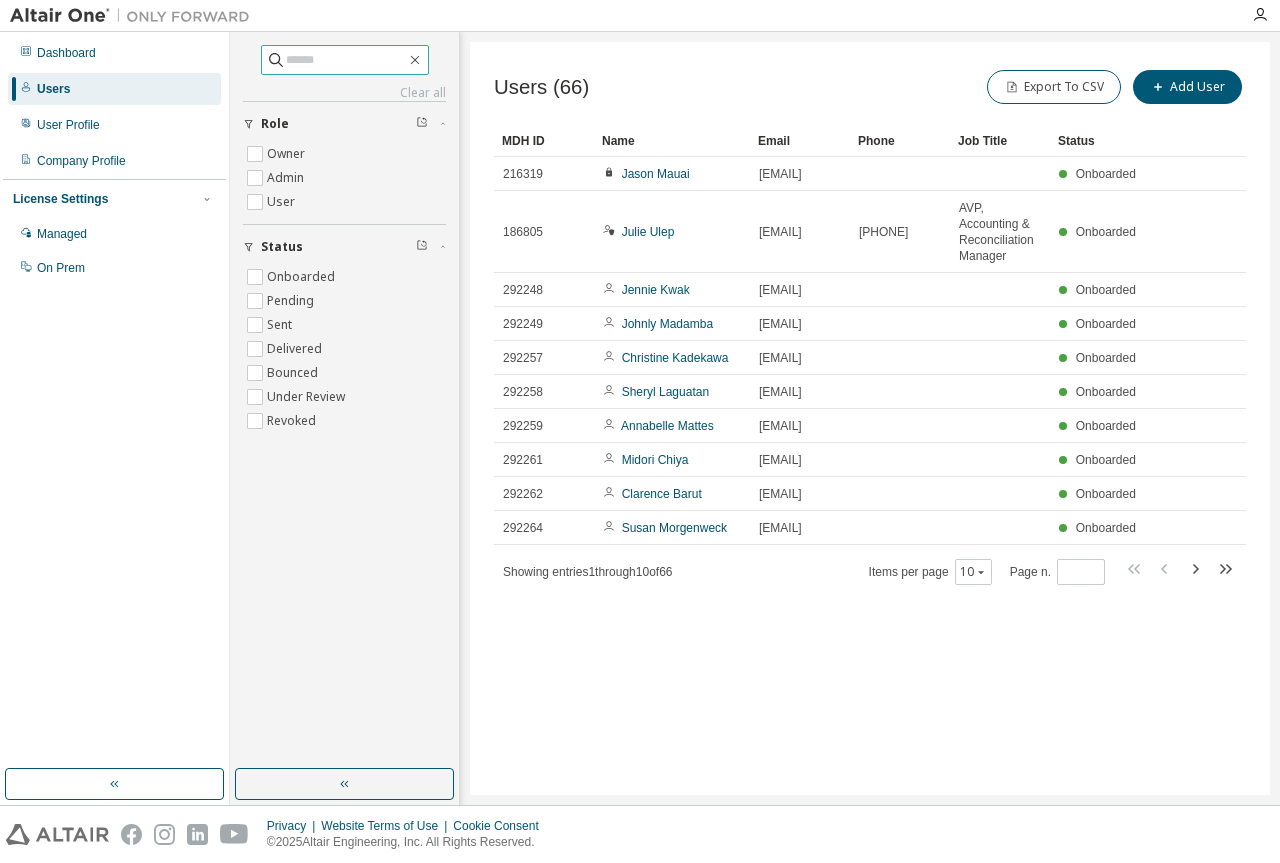 click at bounding box center (345, 60) 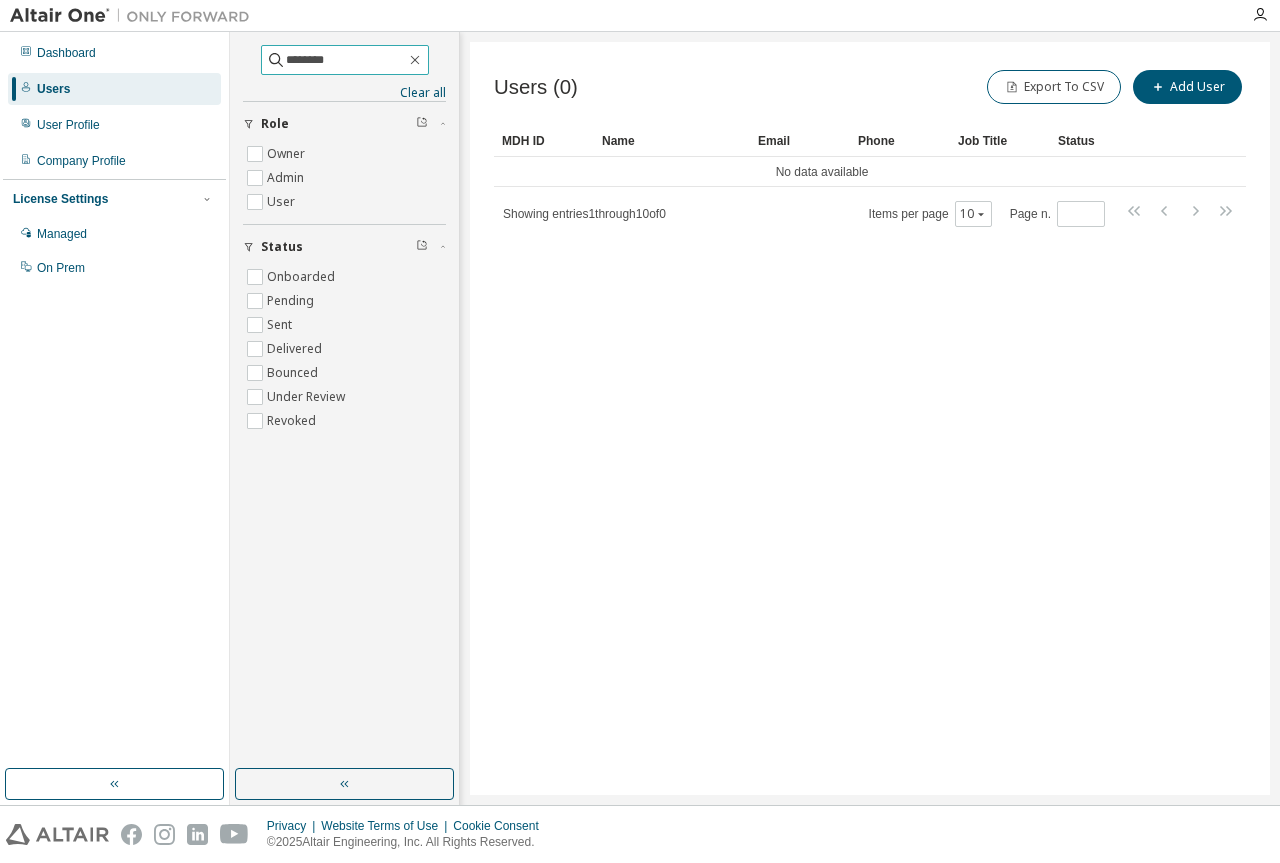 type on "********" 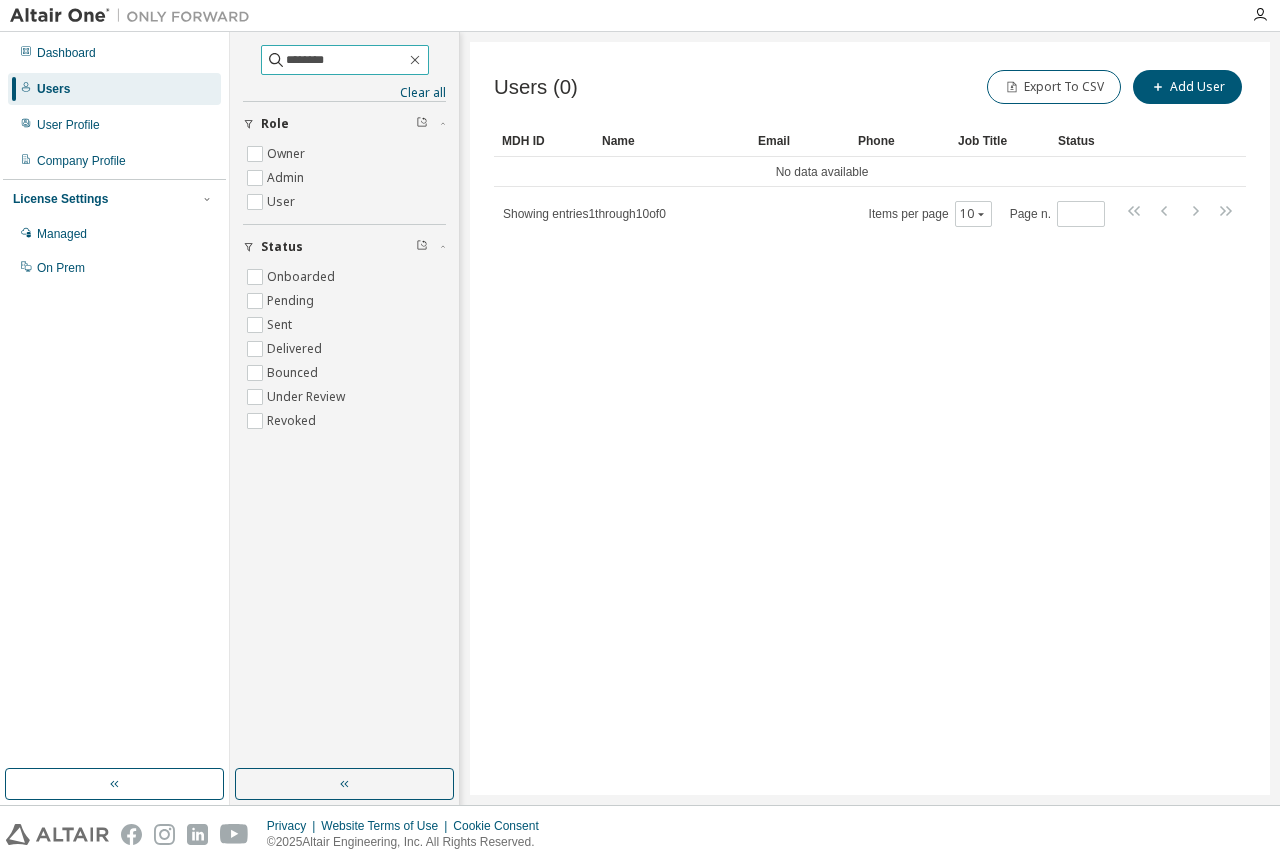 type 